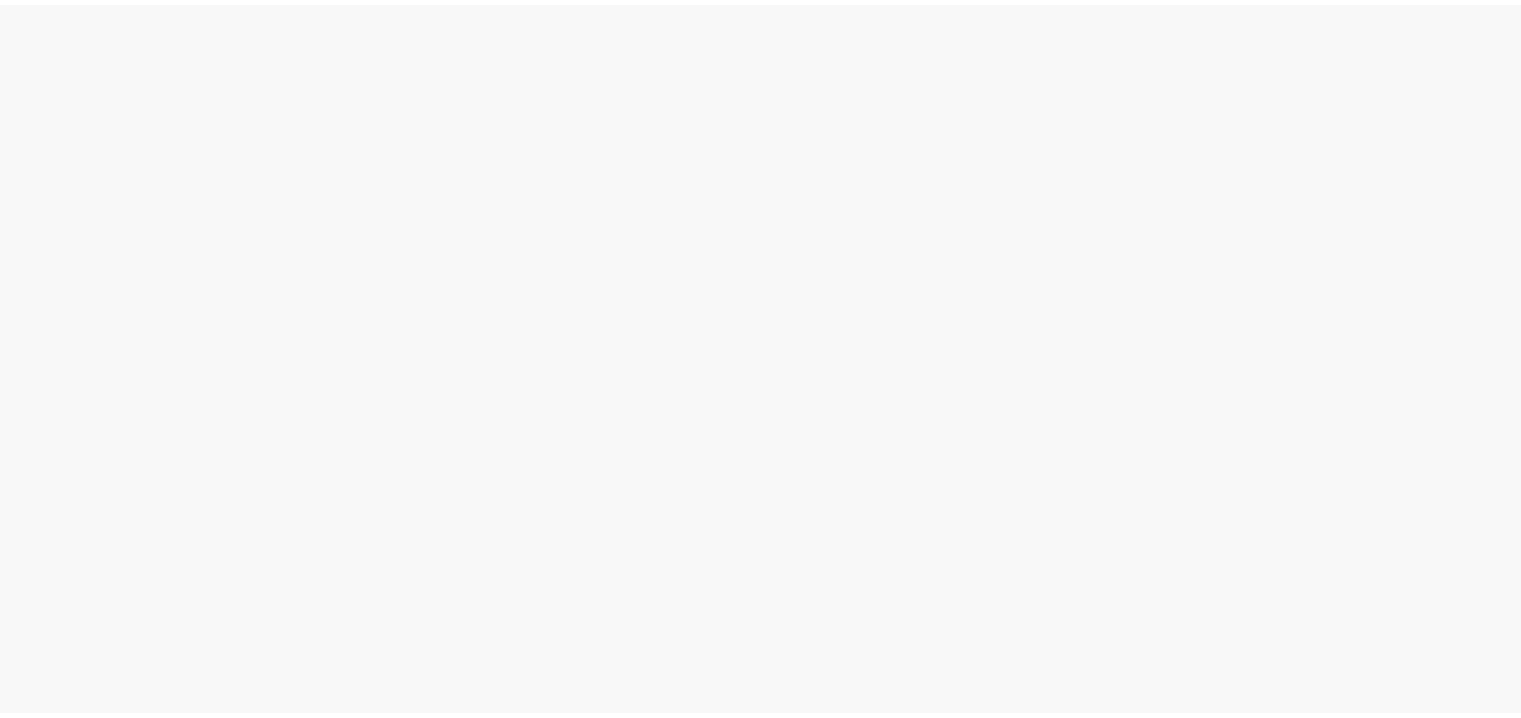scroll, scrollTop: 0, scrollLeft: 0, axis: both 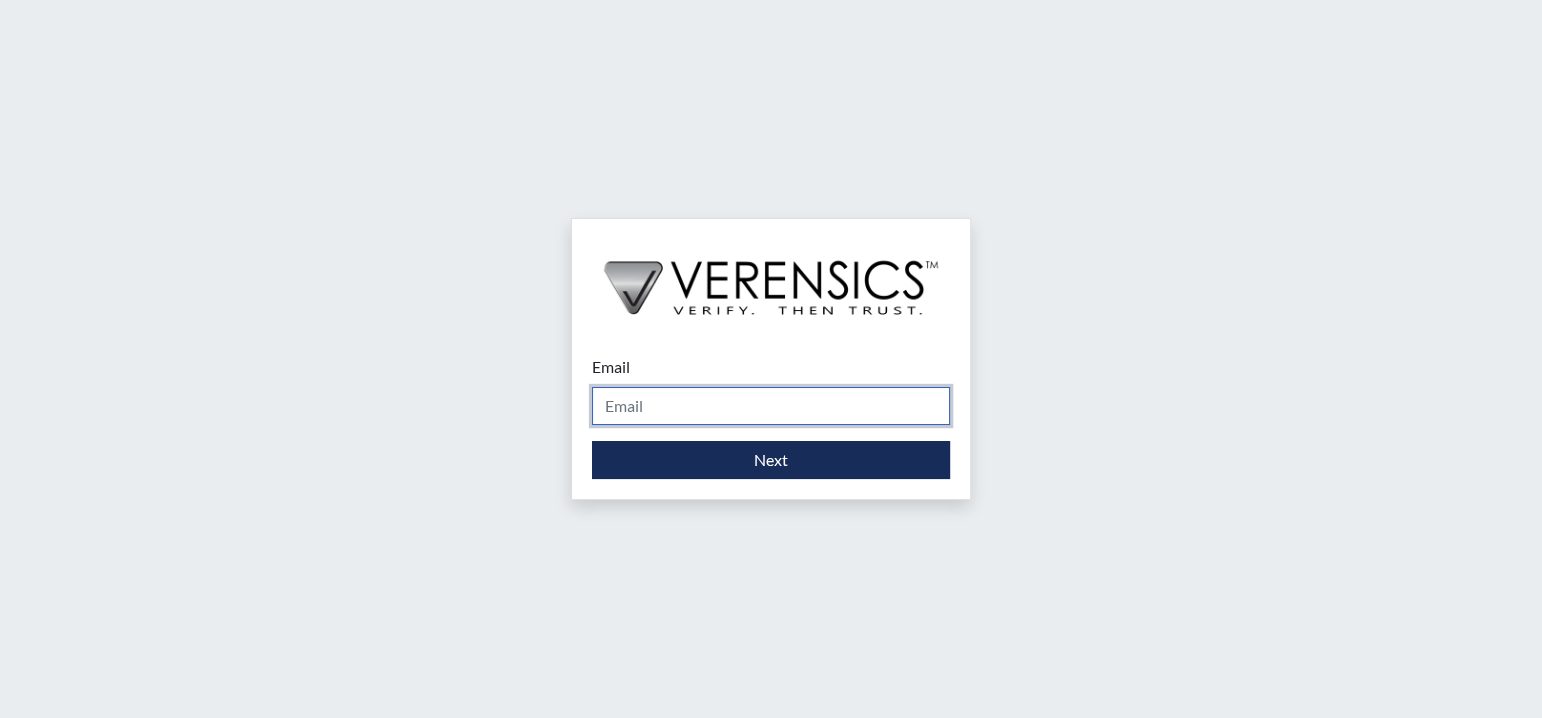 click on "Email" at bounding box center (771, 406) 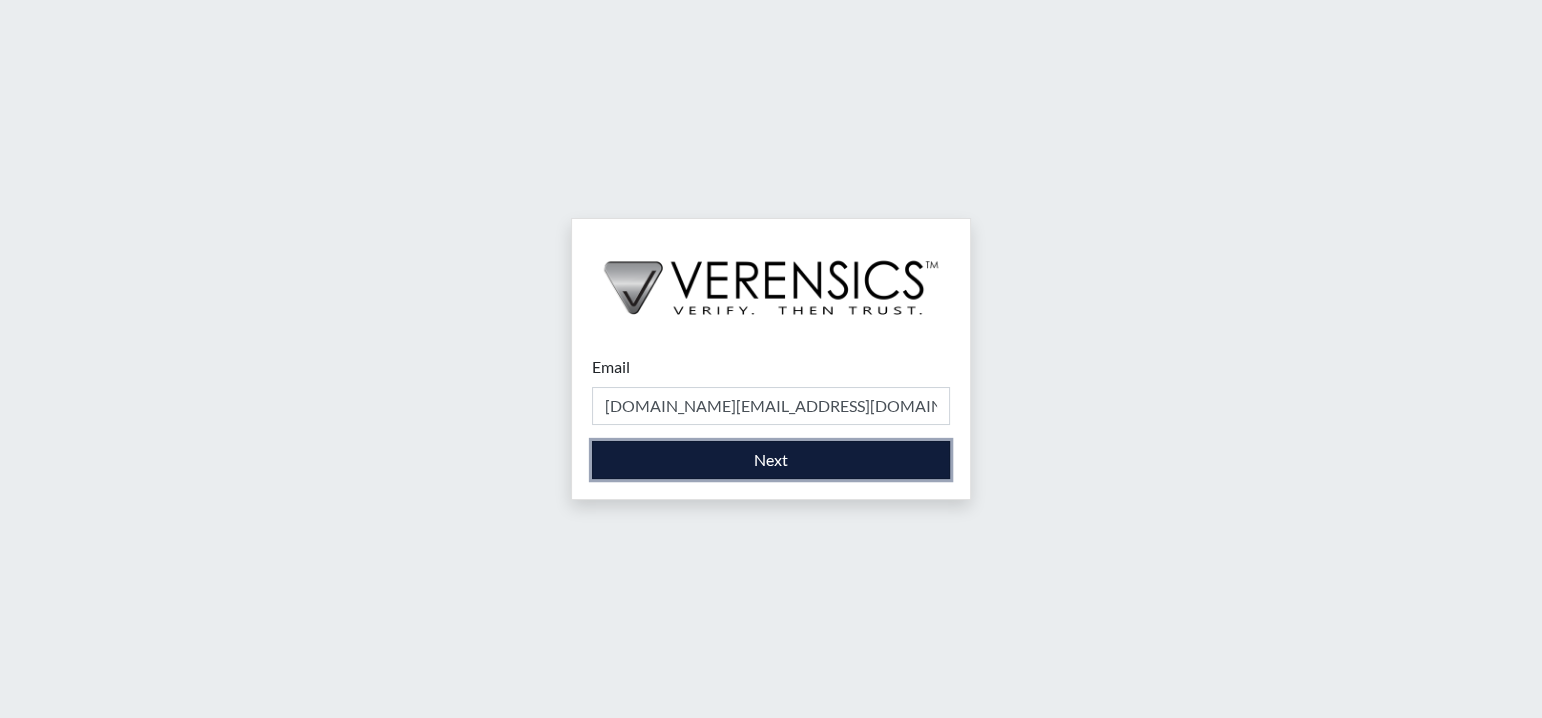 click on "Next" at bounding box center [771, 460] 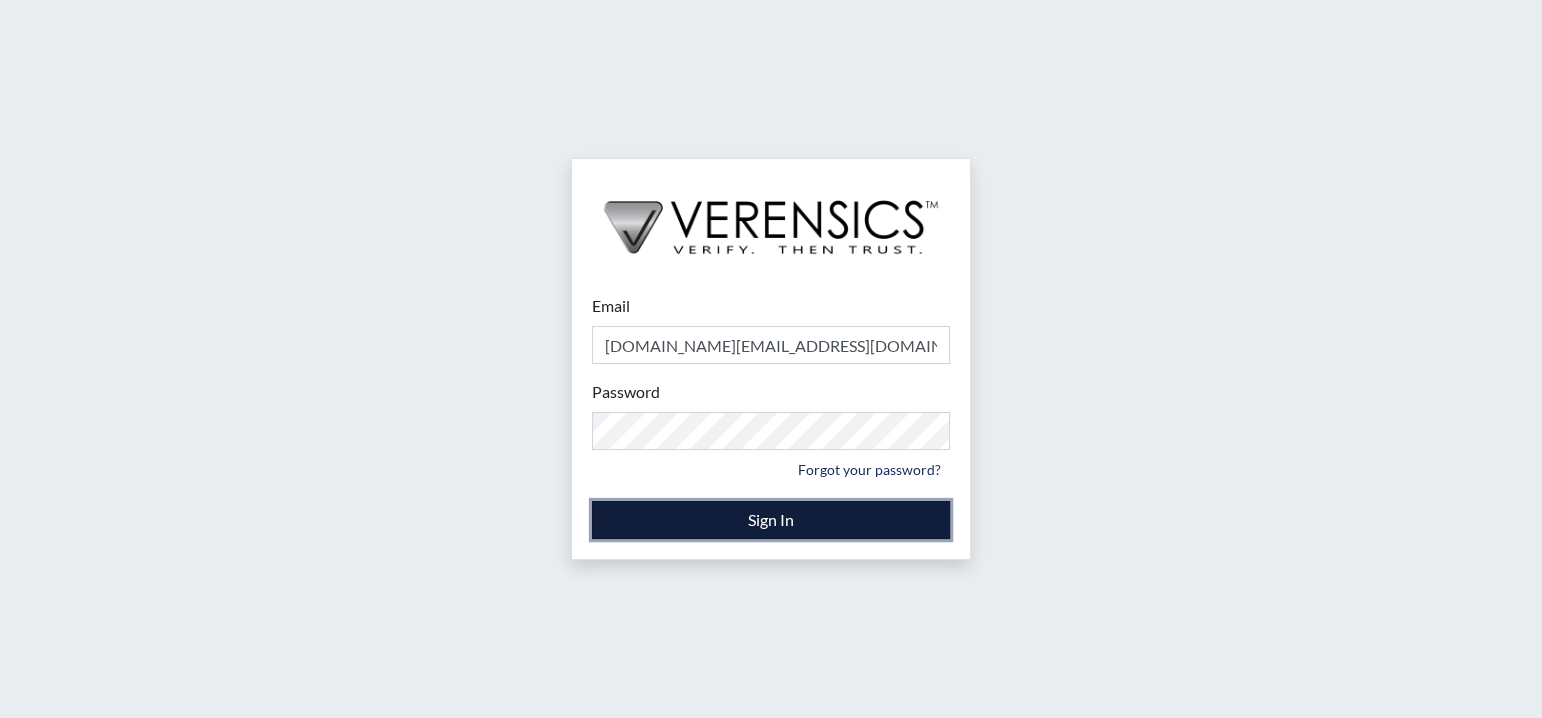 click on "Sign In" at bounding box center [771, 520] 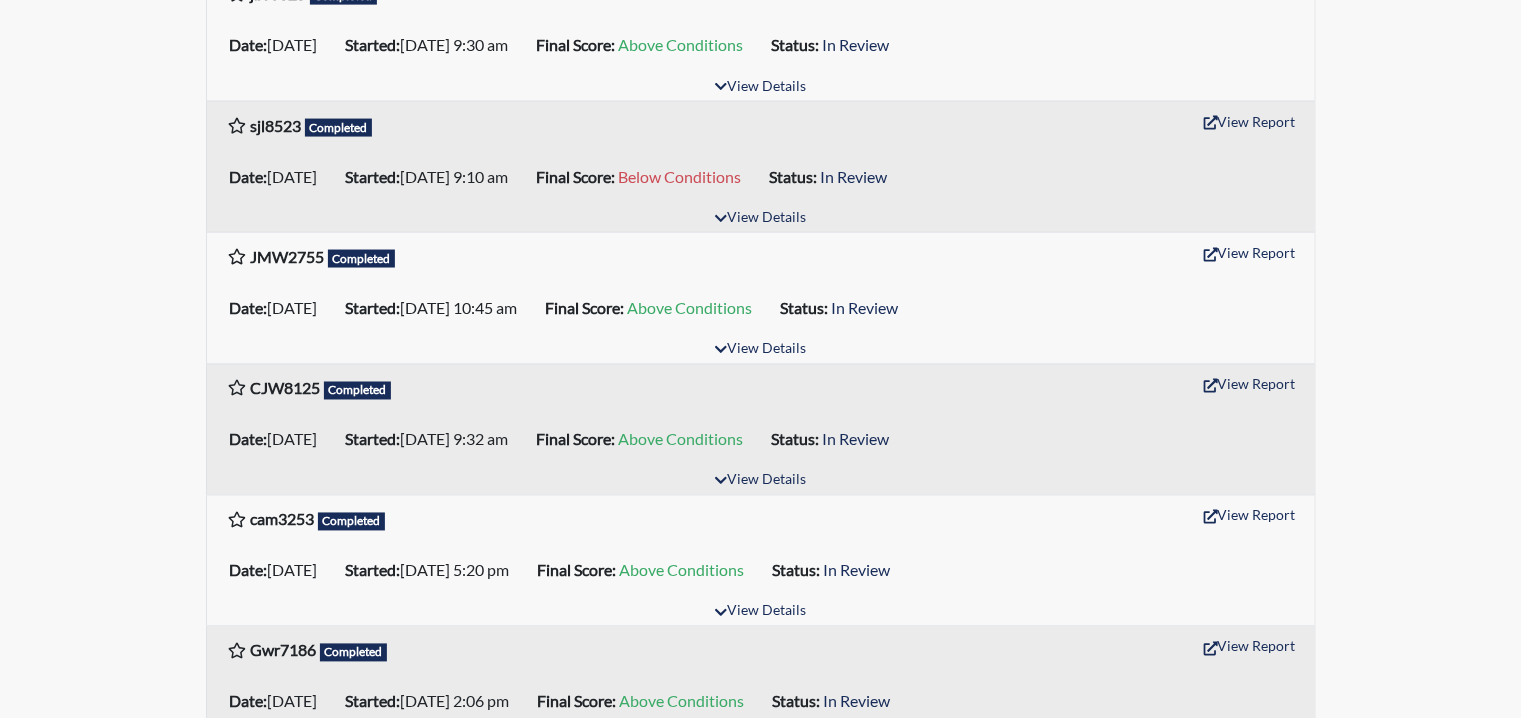 scroll, scrollTop: 1467, scrollLeft: 0, axis: vertical 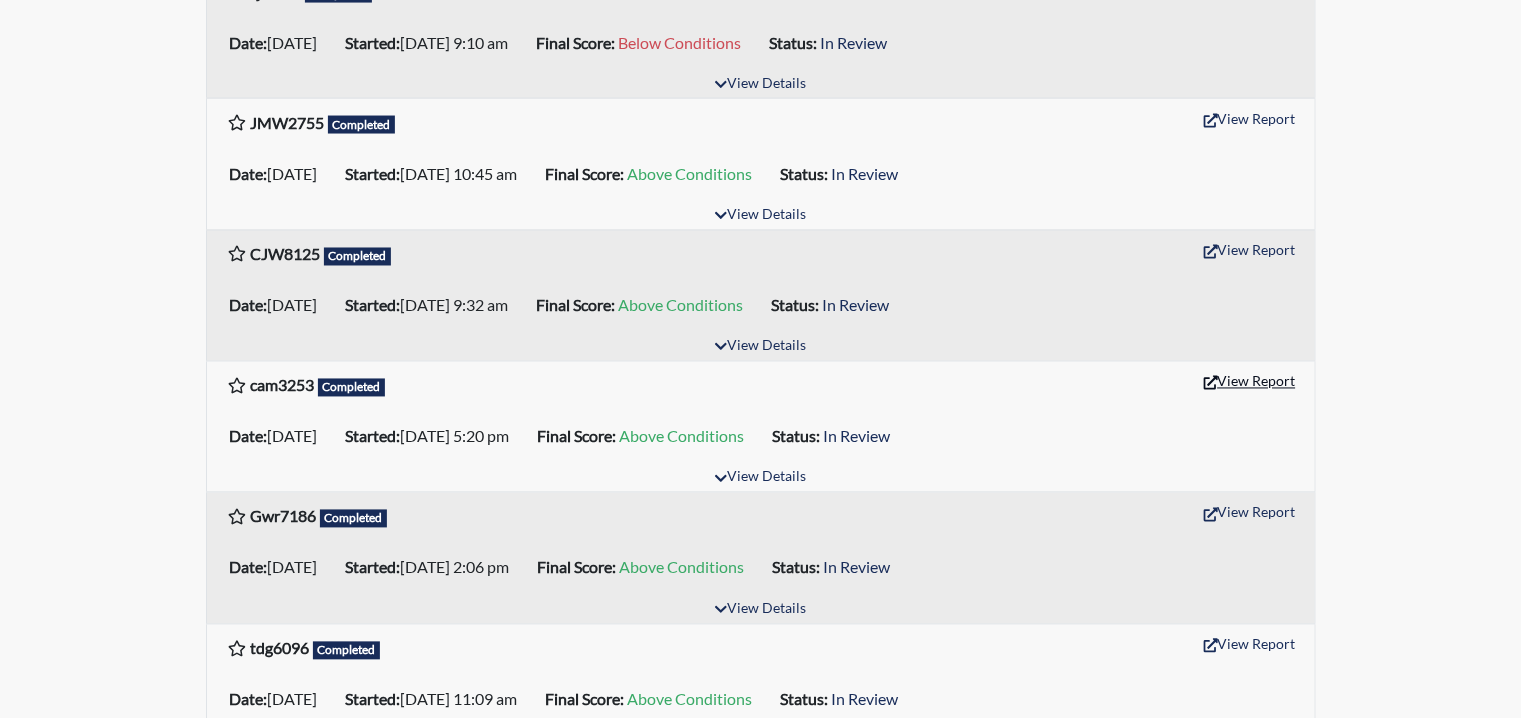 click on "View Report" at bounding box center (1250, 381) 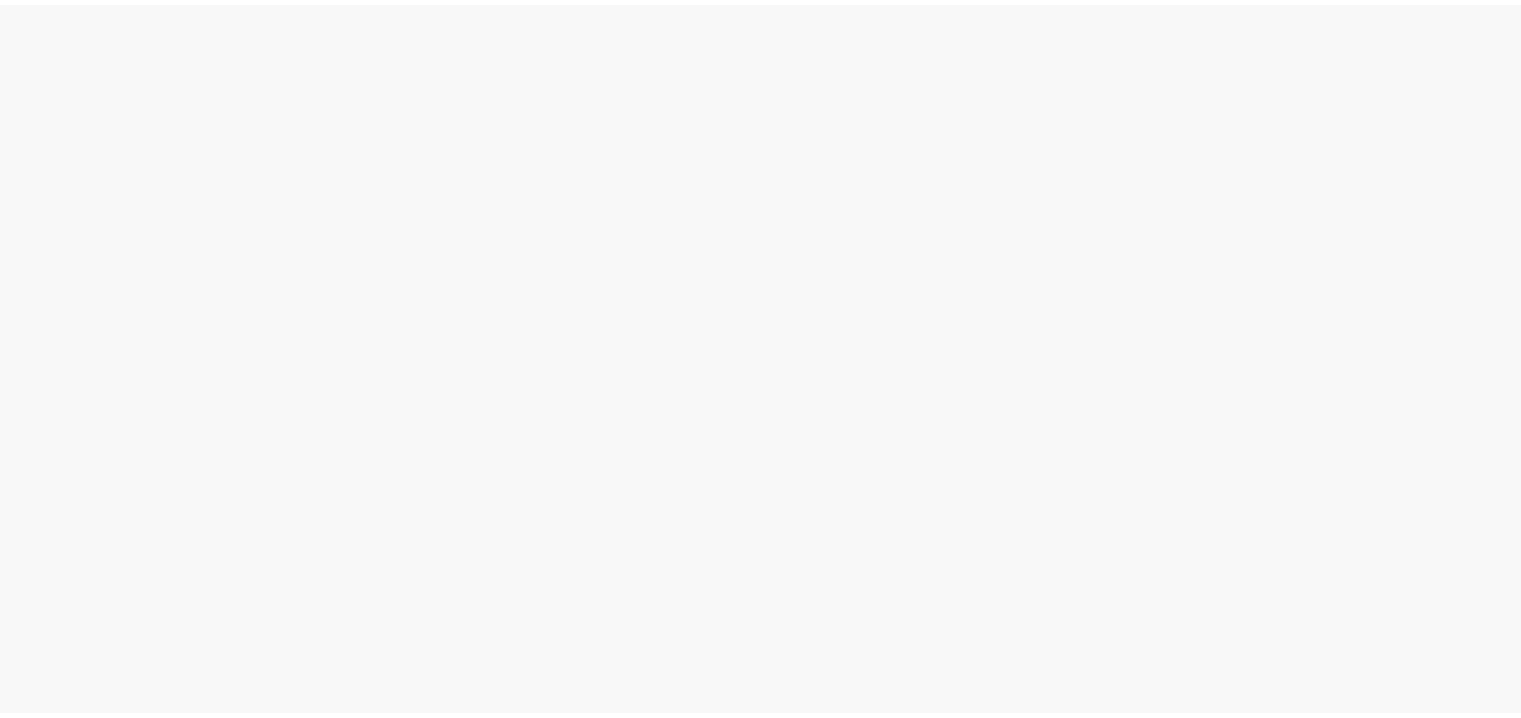scroll, scrollTop: 0, scrollLeft: 0, axis: both 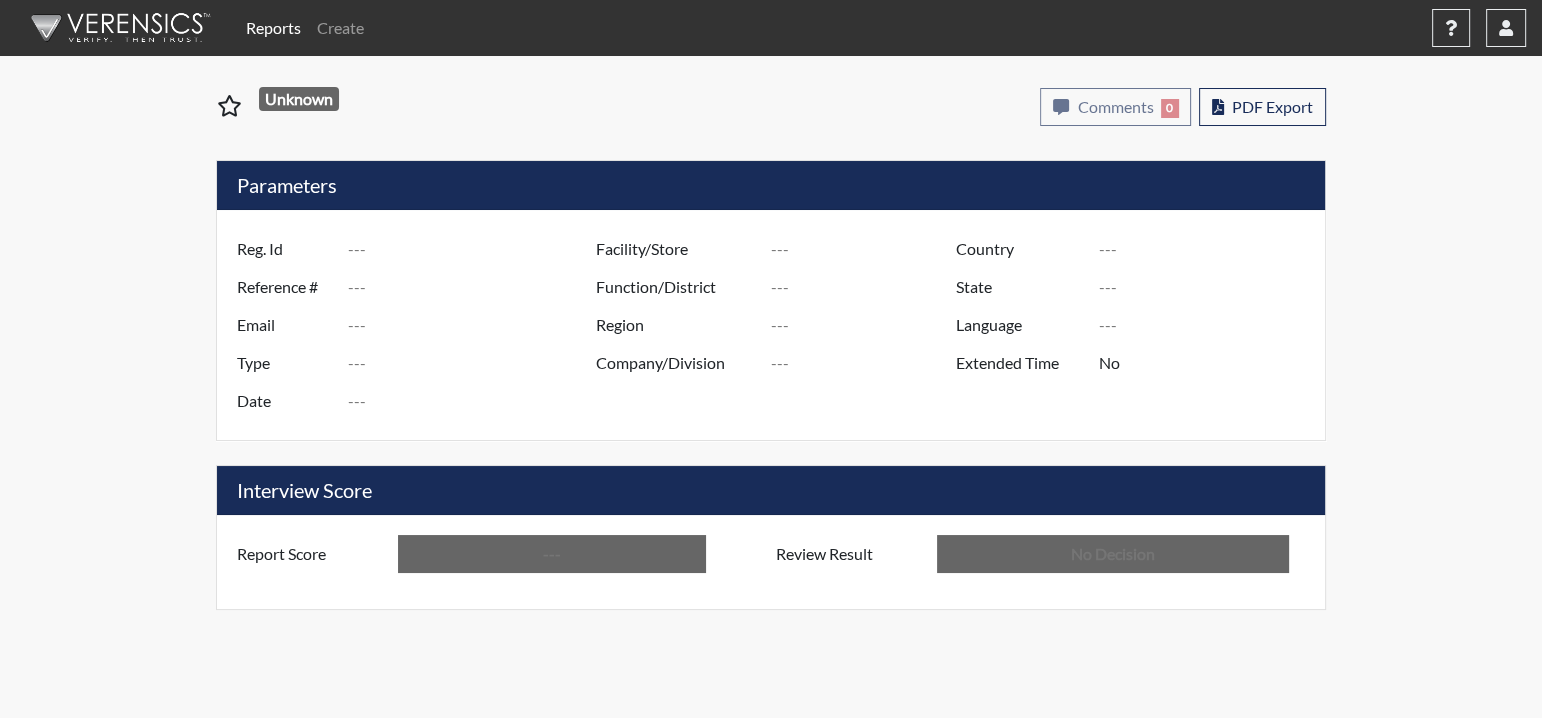 type on "cam3253" 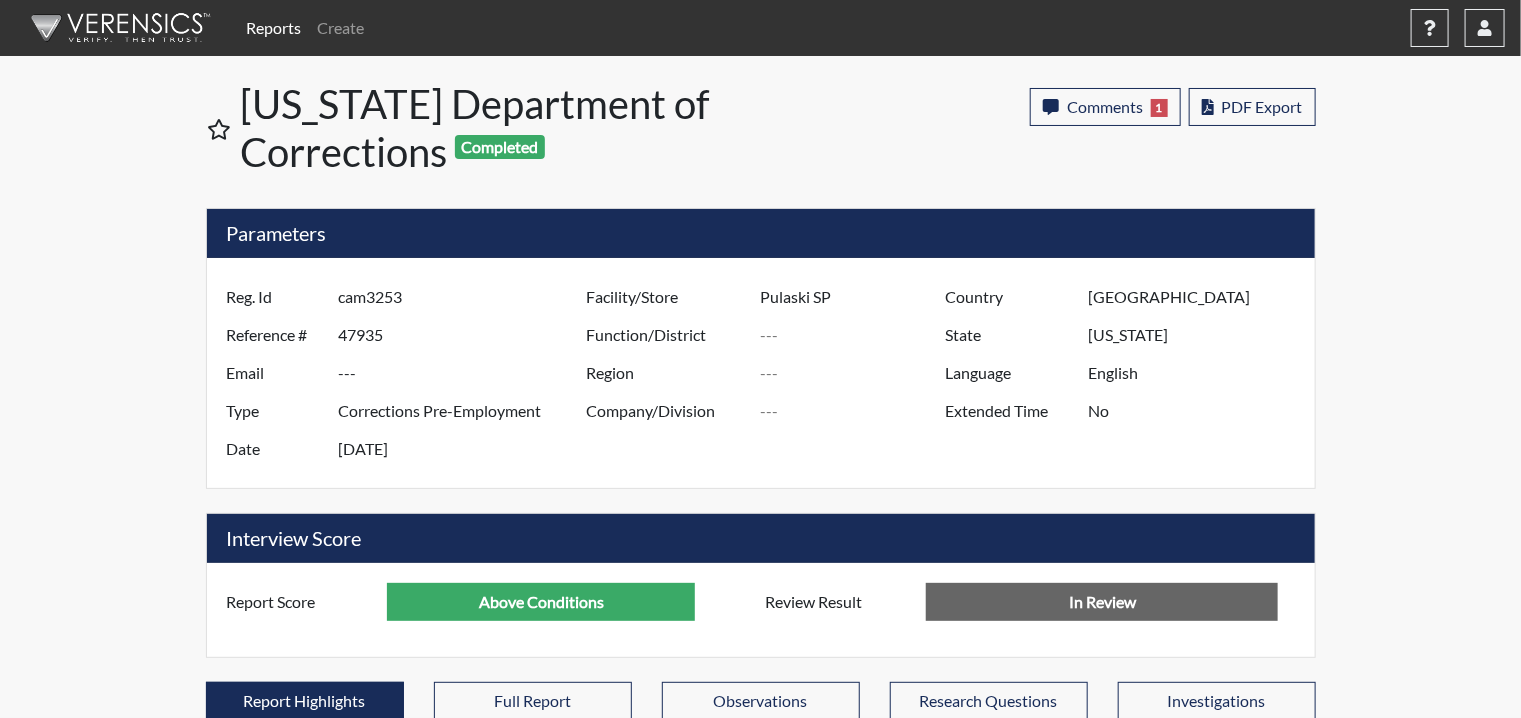 scroll, scrollTop: 999668, scrollLeft: 999168, axis: both 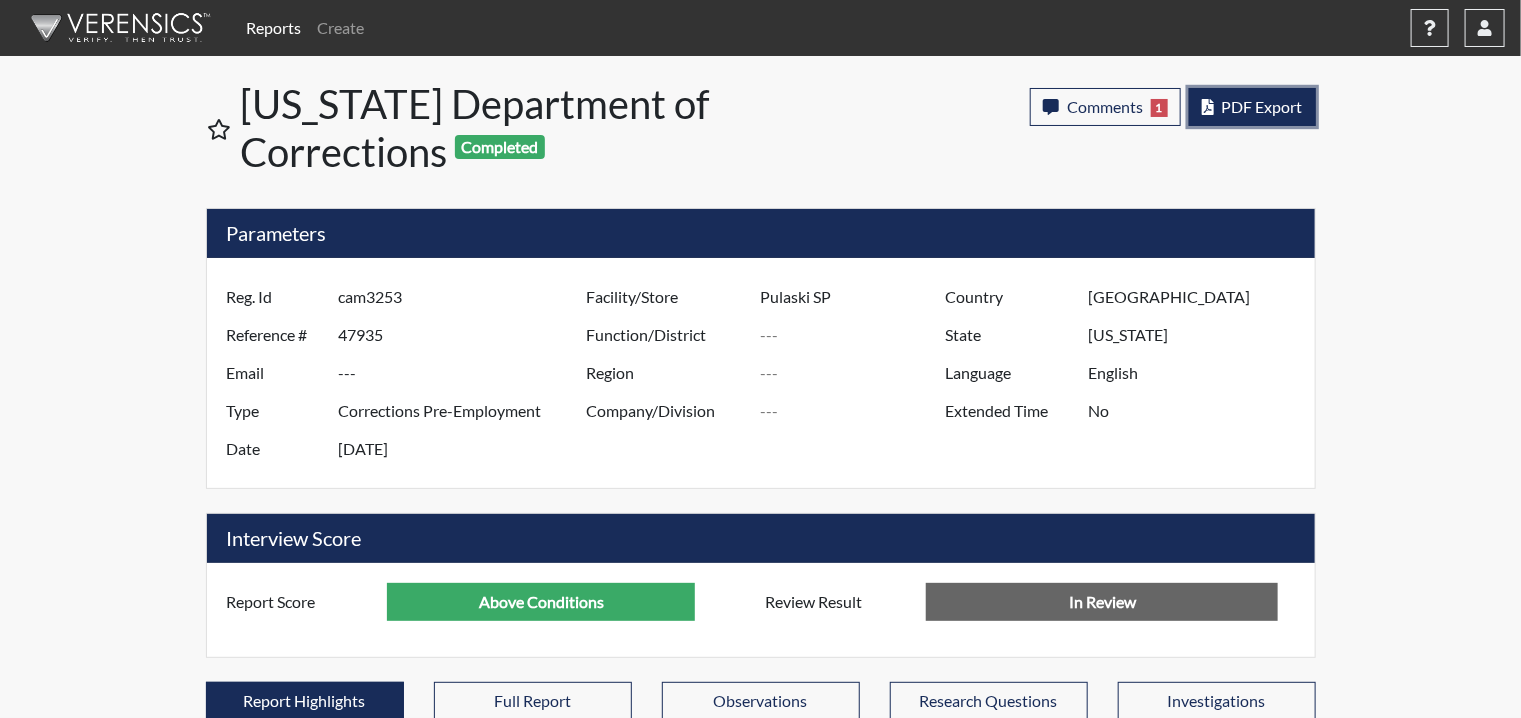 click on "PDF Export" at bounding box center [1262, 106] 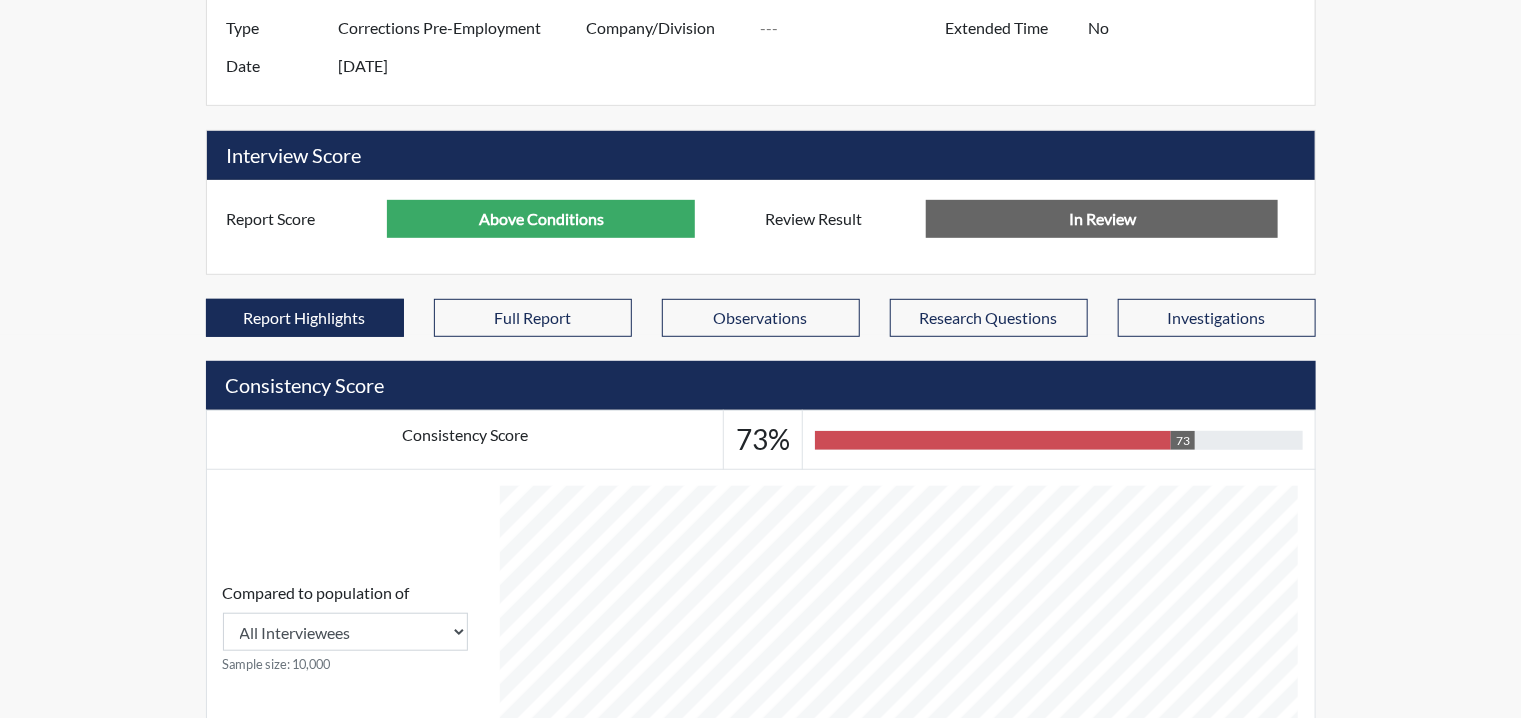 scroll, scrollTop: 133, scrollLeft: 0, axis: vertical 